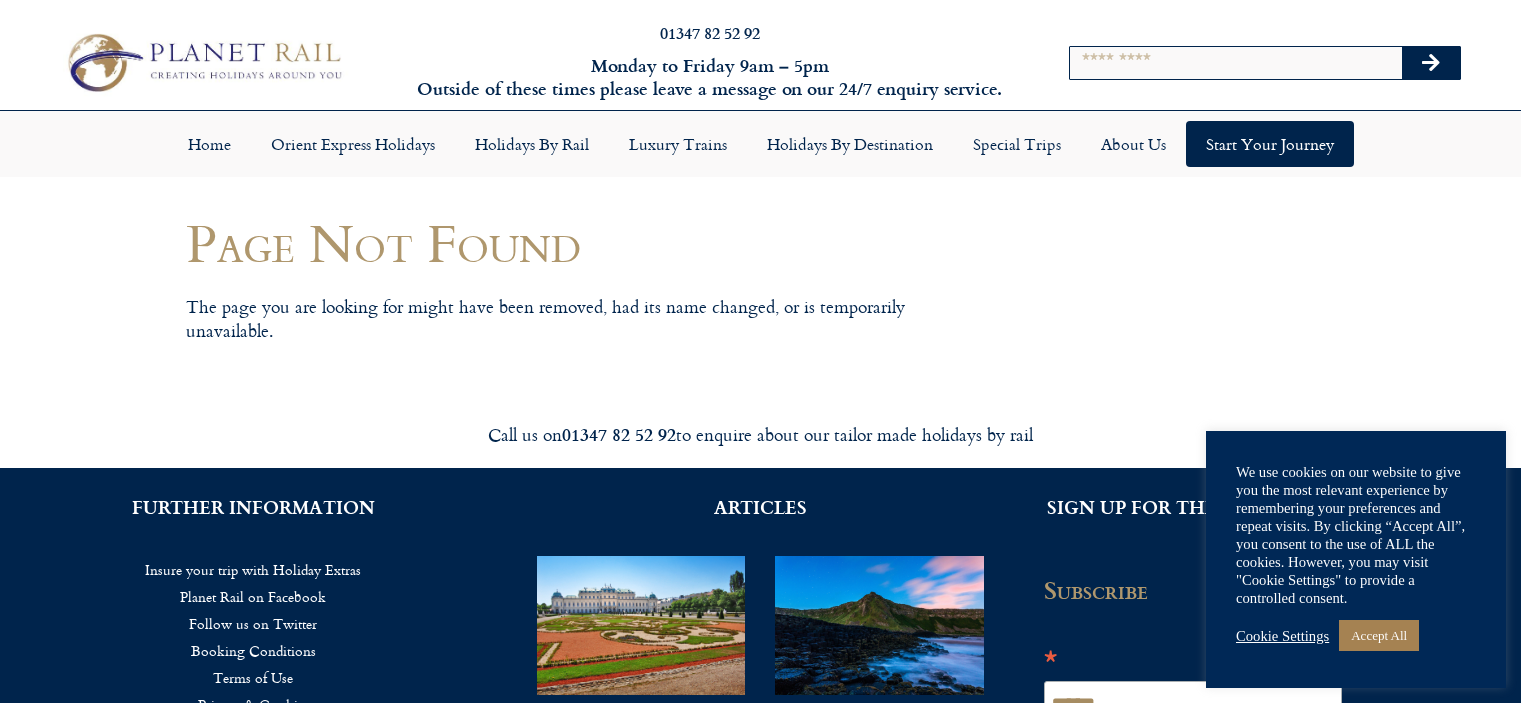 scroll, scrollTop: 0, scrollLeft: 0, axis: both 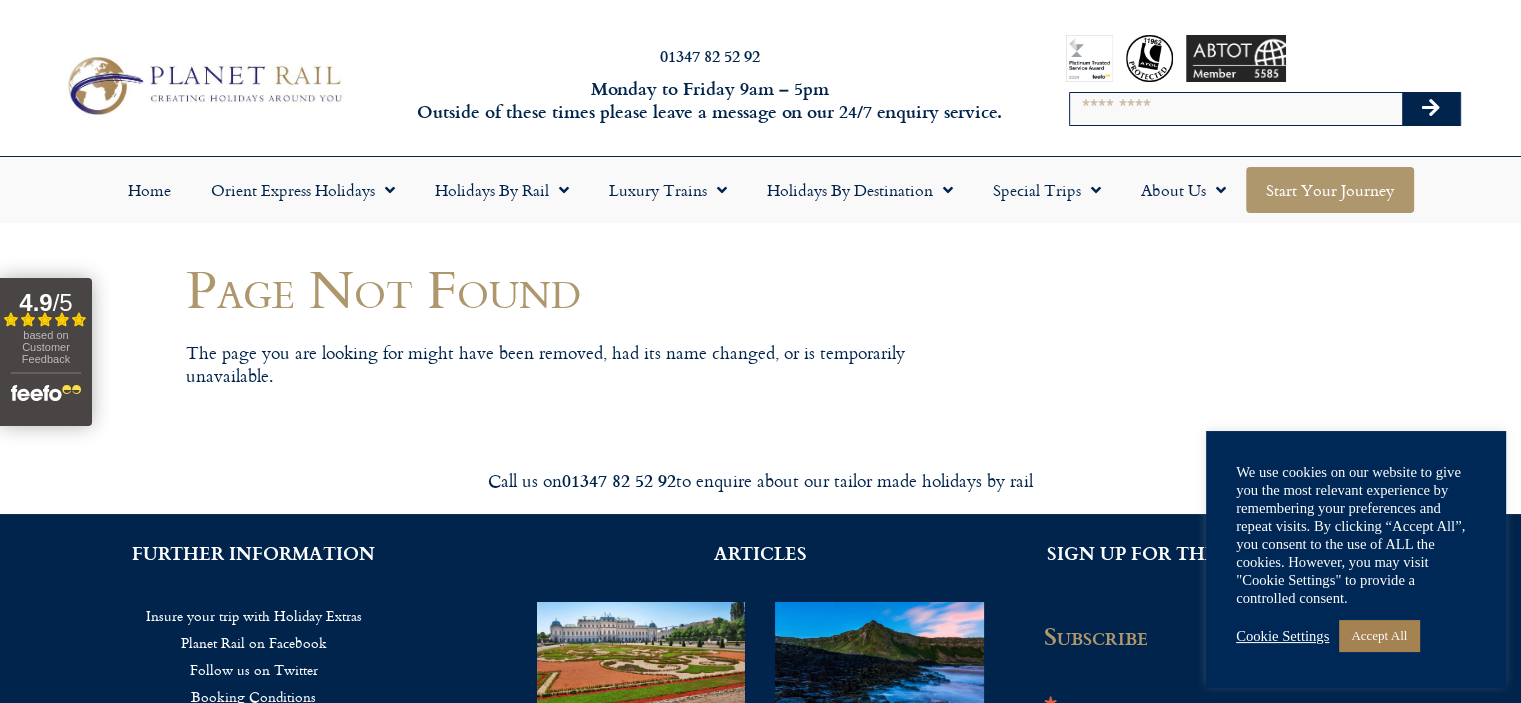click on "Start your Journey" 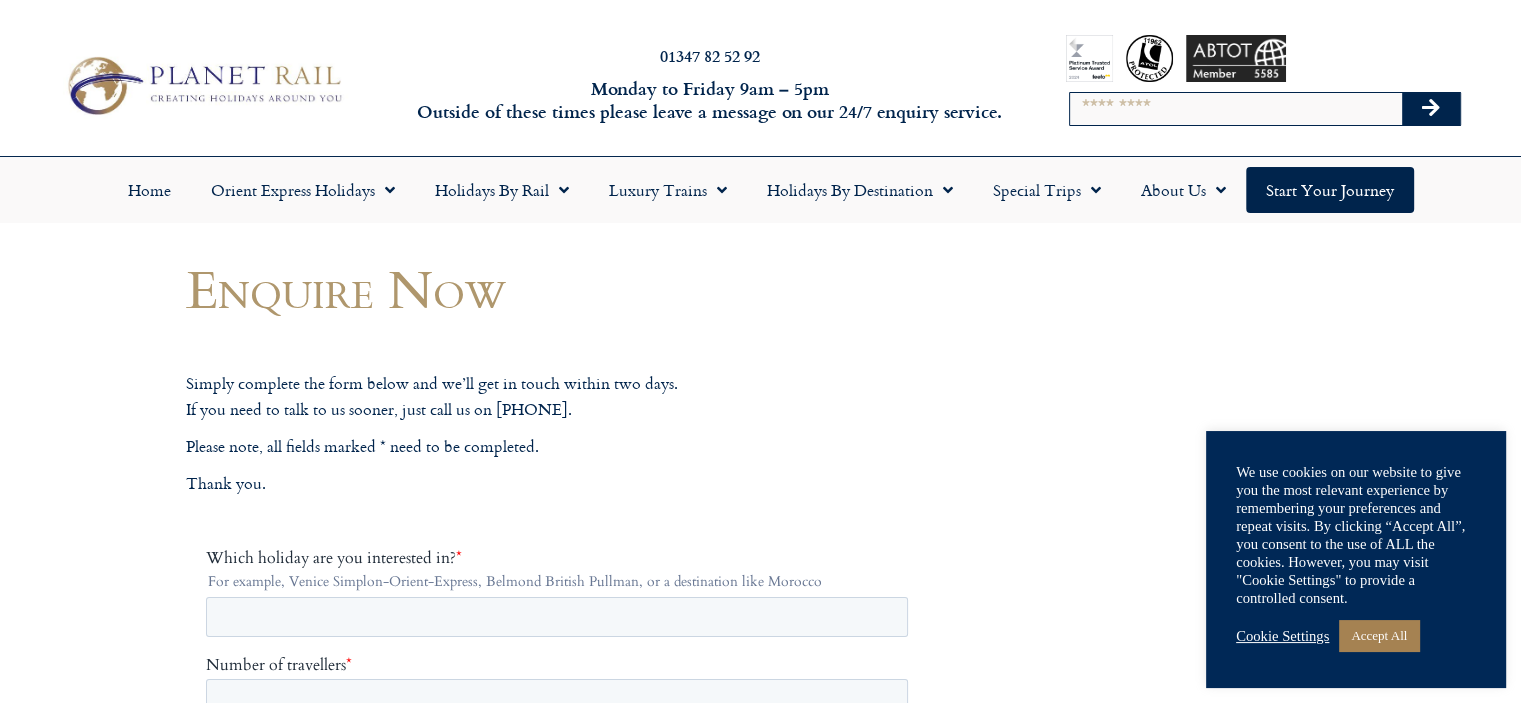 scroll, scrollTop: 129, scrollLeft: 0, axis: vertical 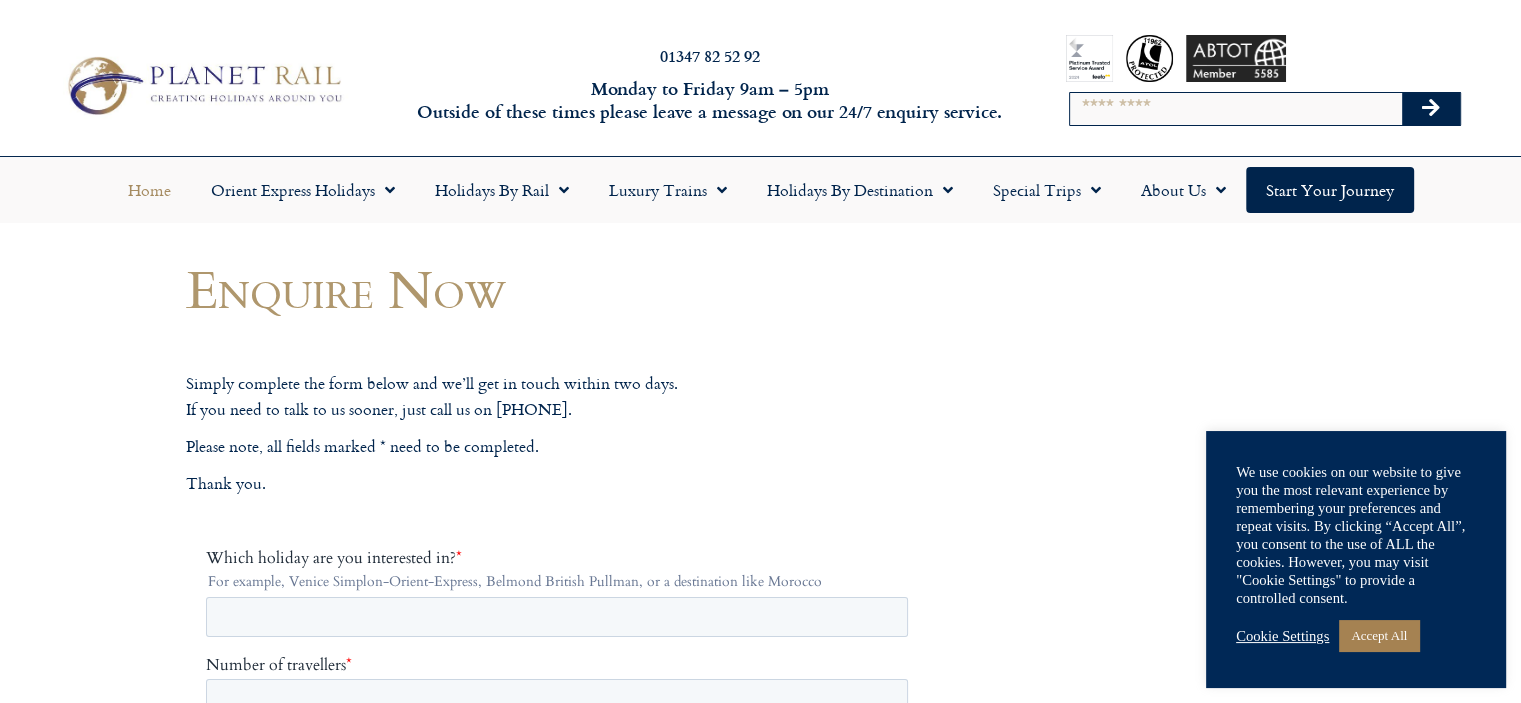 click on "Home" 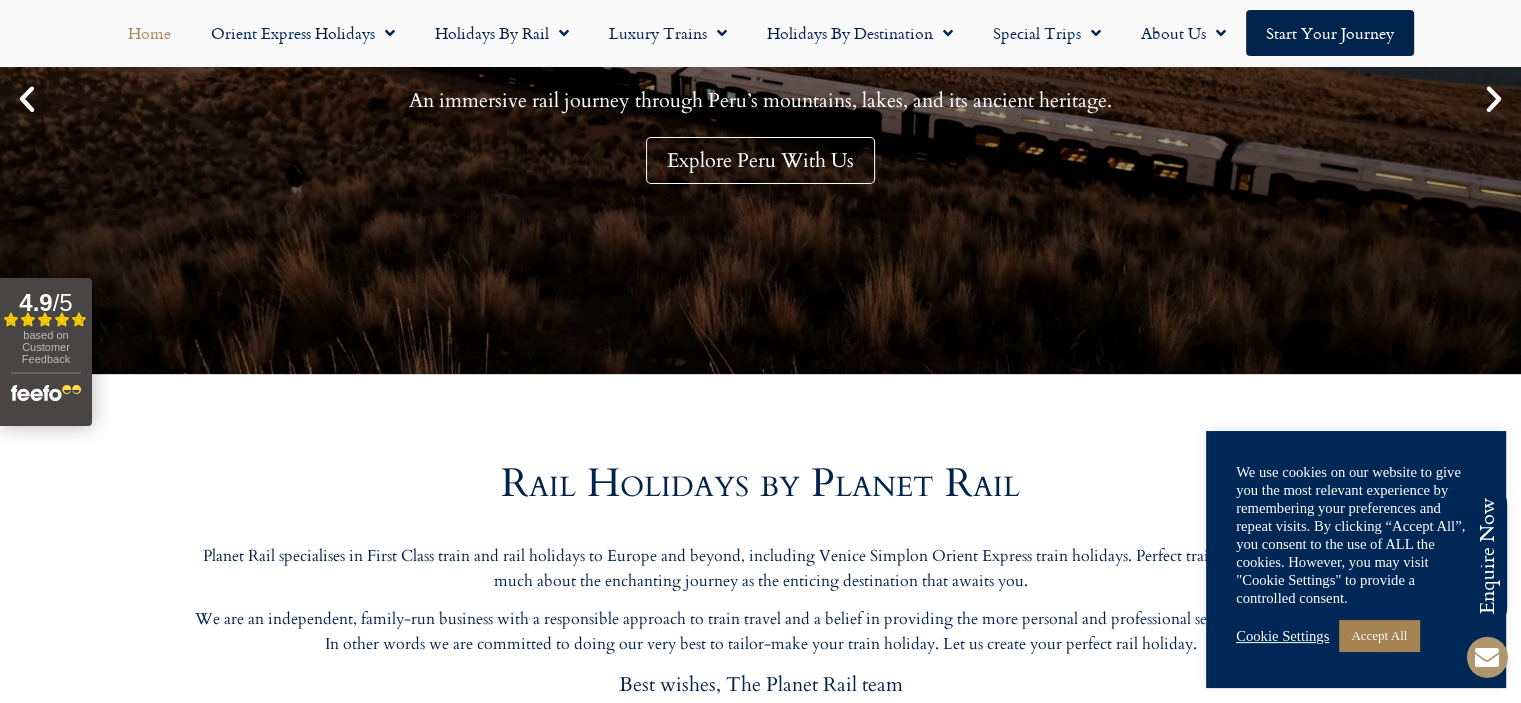 scroll, scrollTop: 600, scrollLeft: 0, axis: vertical 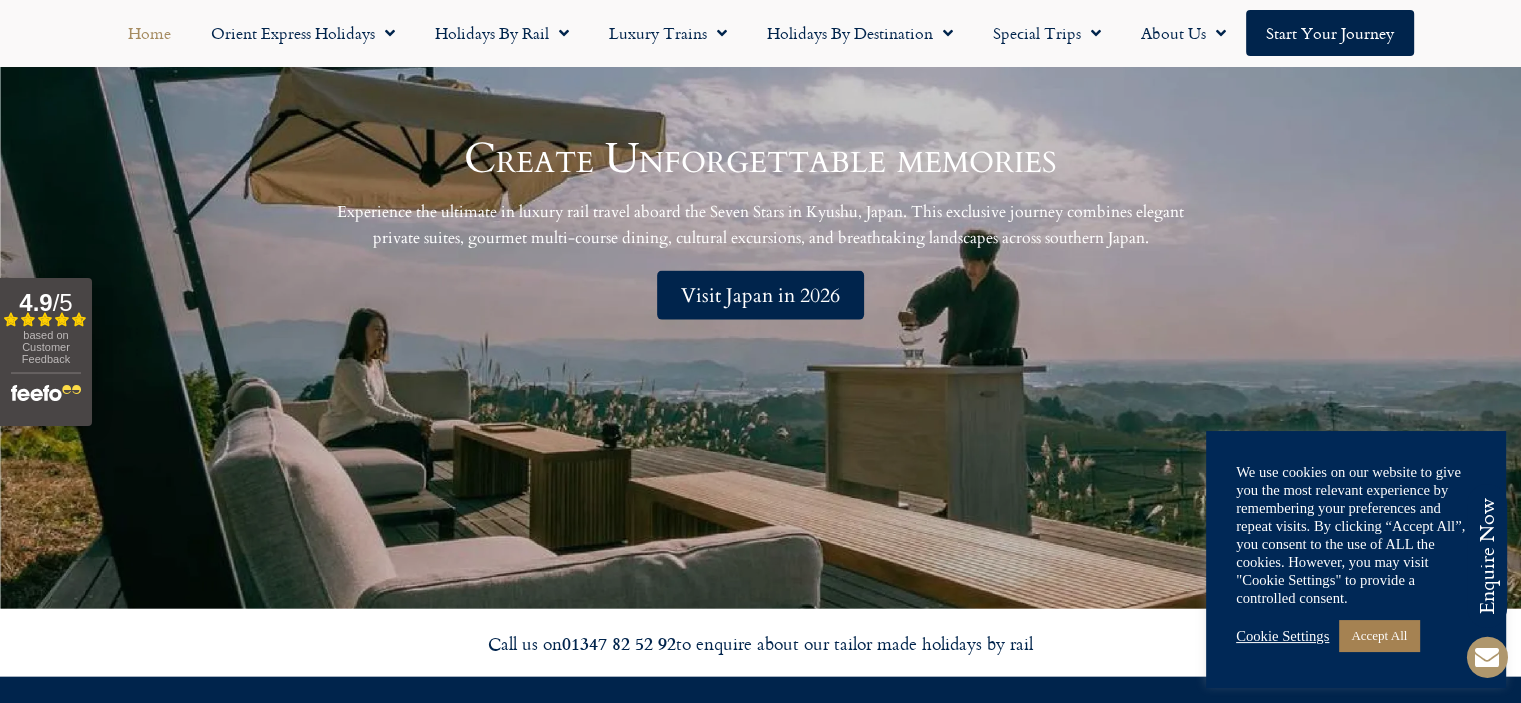 click on "Visit Japan in 2026" at bounding box center (760, 295) 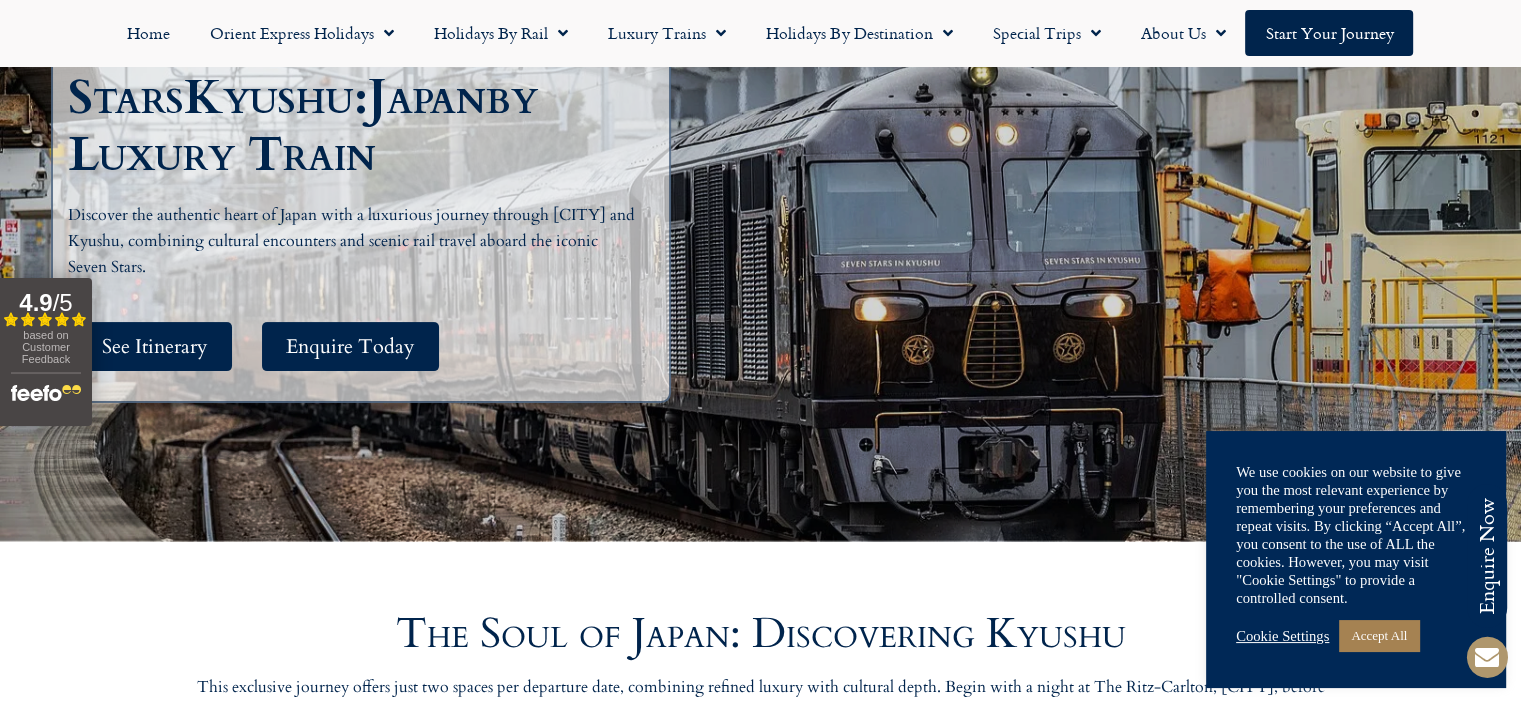 scroll, scrollTop: 816, scrollLeft: 0, axis: vertical 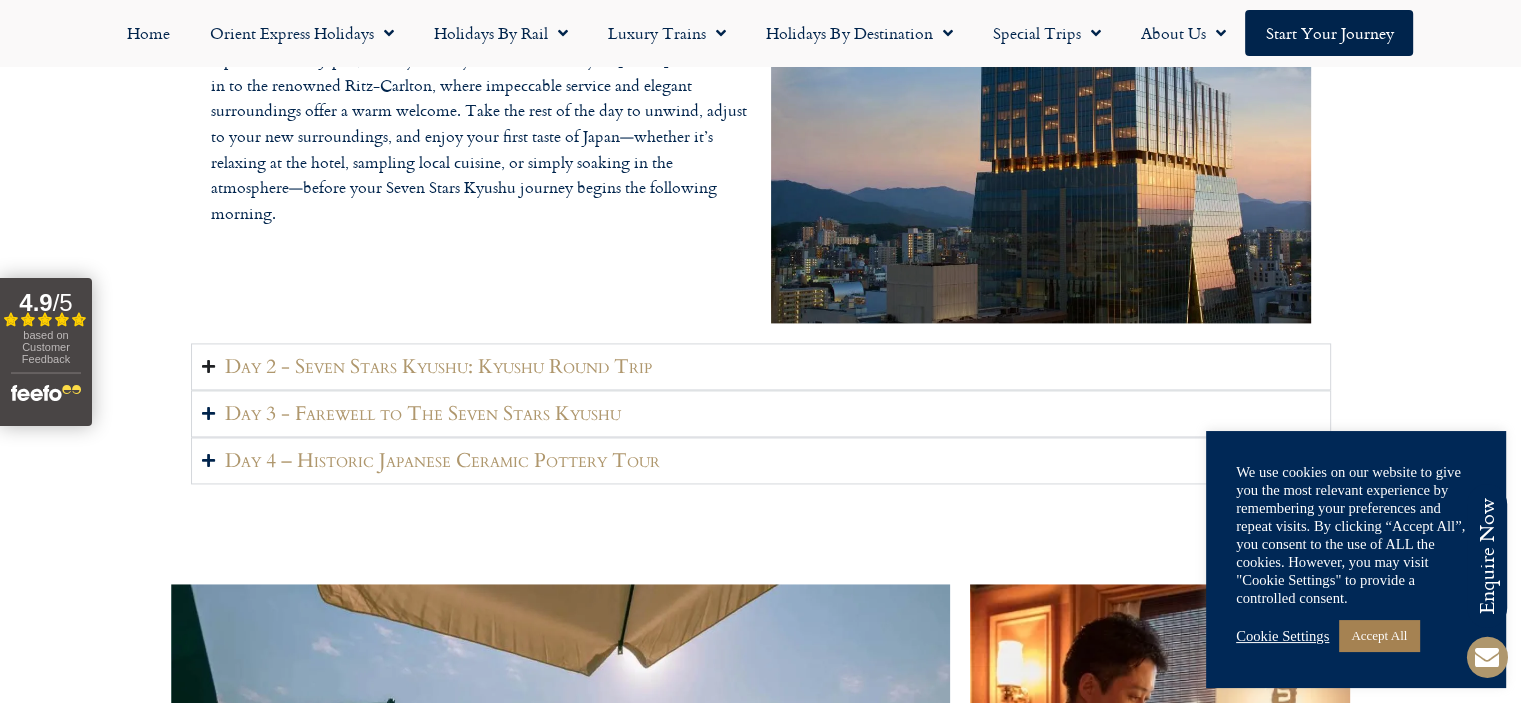 click on "Day 2 - Seven Stars Kyushu: Kyushu Round Trip" at bounding box center [761, 366] 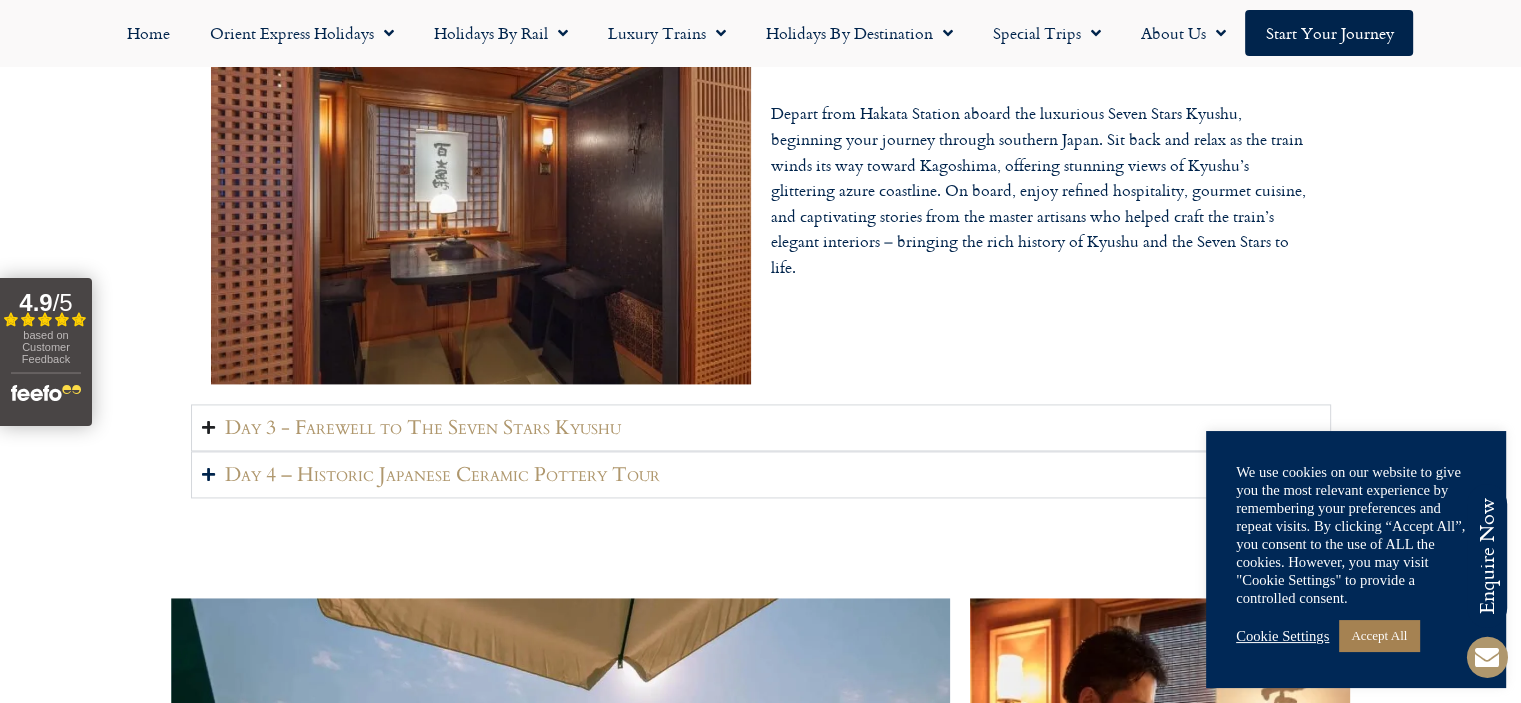 click on "Day 3 - Farewell to The Seven Stars Kyushu" at bounding box center [761, 427] 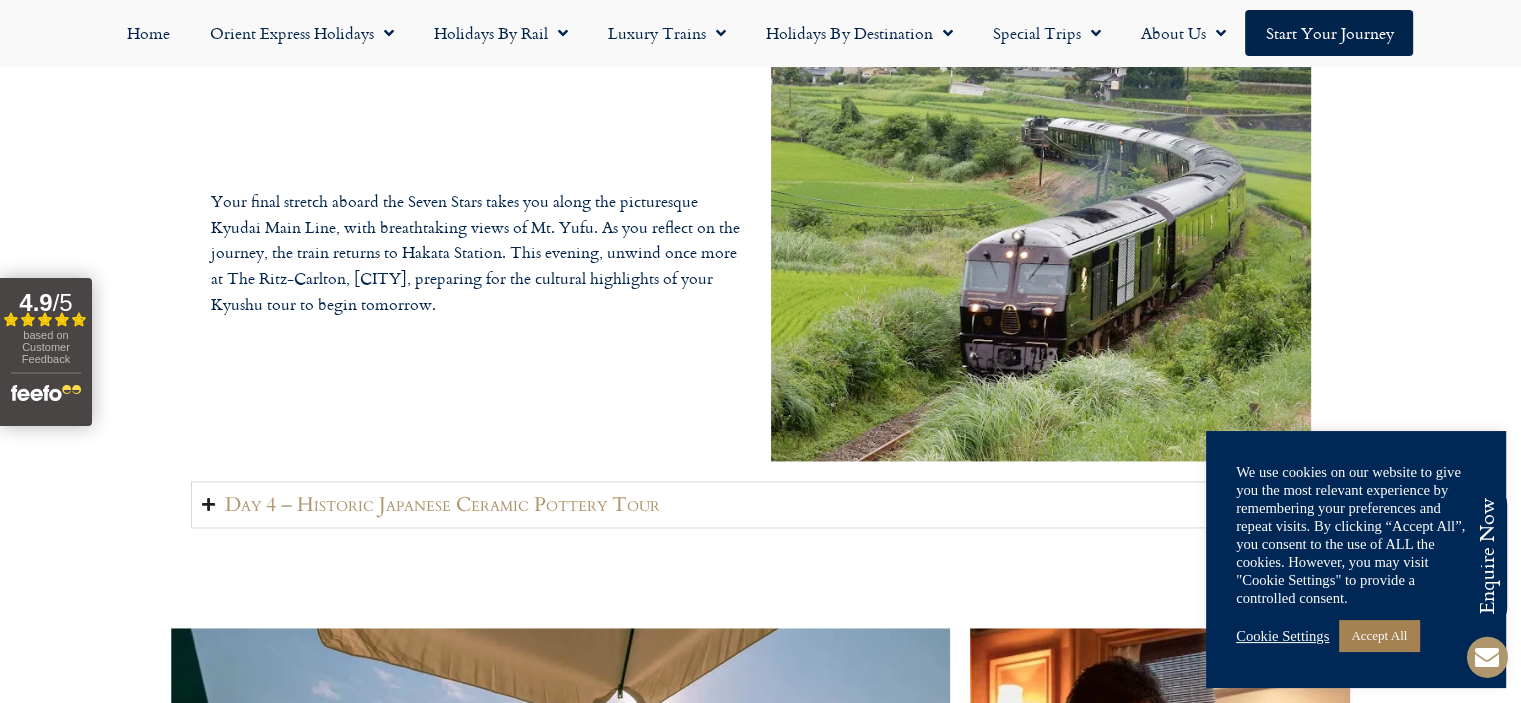 click on "Day 4 – Historic Japanese Ceramic Pottery Tour" at bounding box center (442, 504) 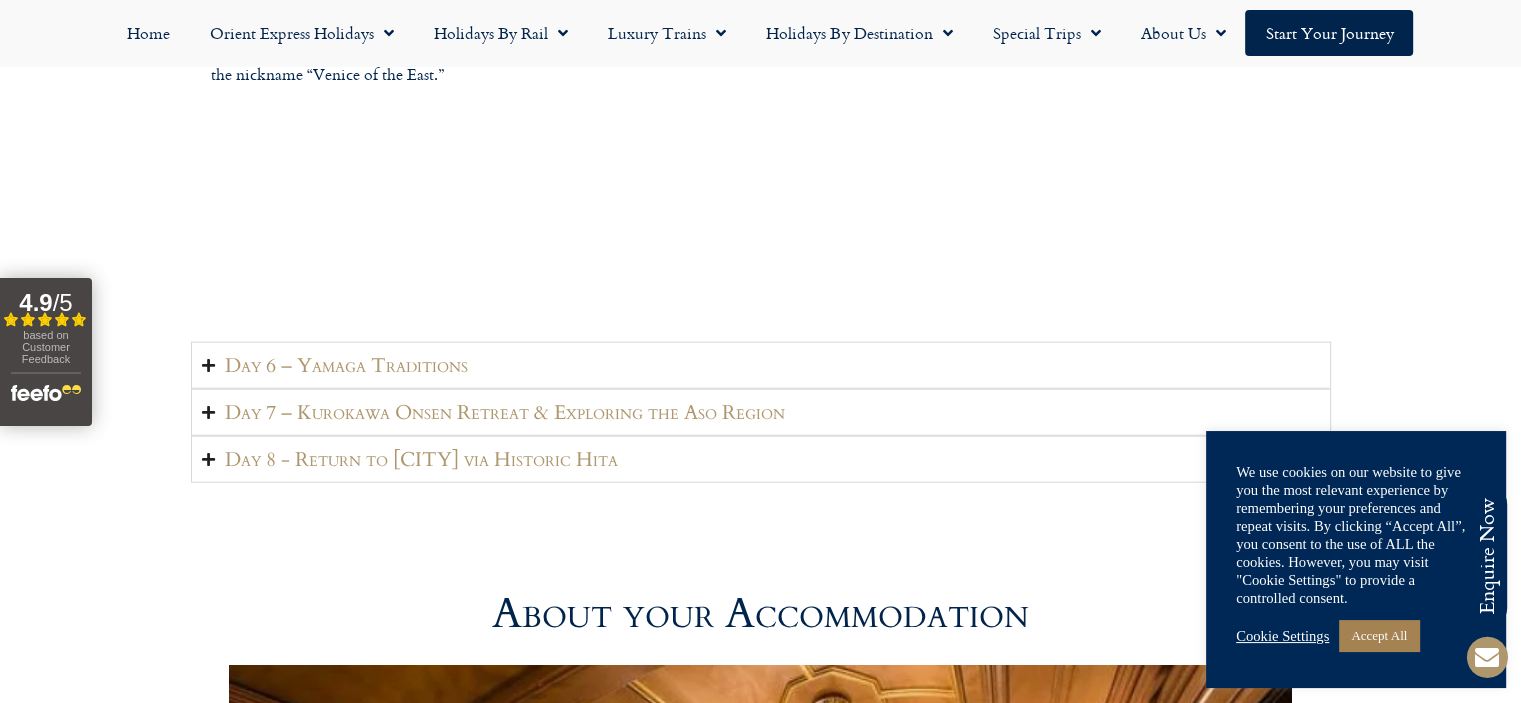 scroll, scrollTop: 4800, scrollLeft: 0, axis: vertical 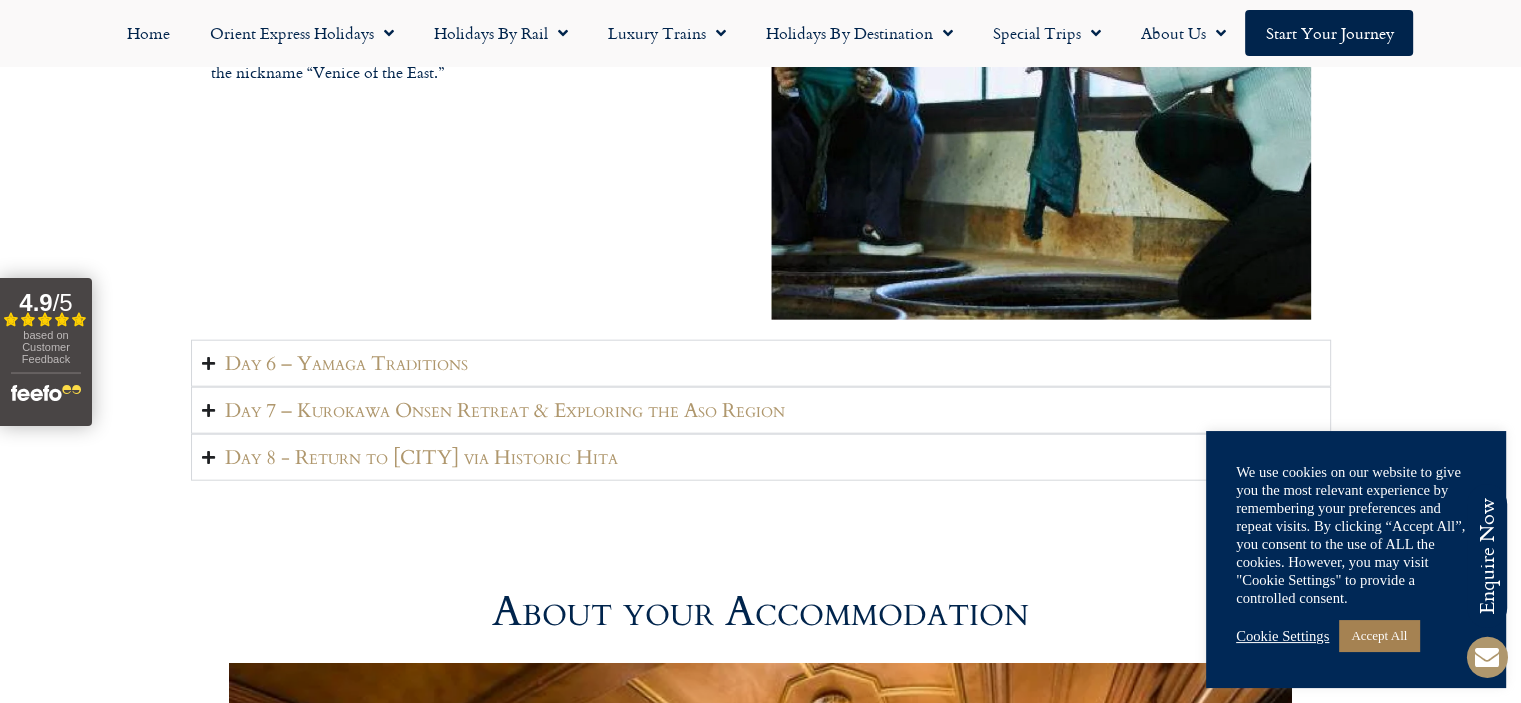 click on "Day 6 – Yamaga Traditions" at bounding box center [761, 363] 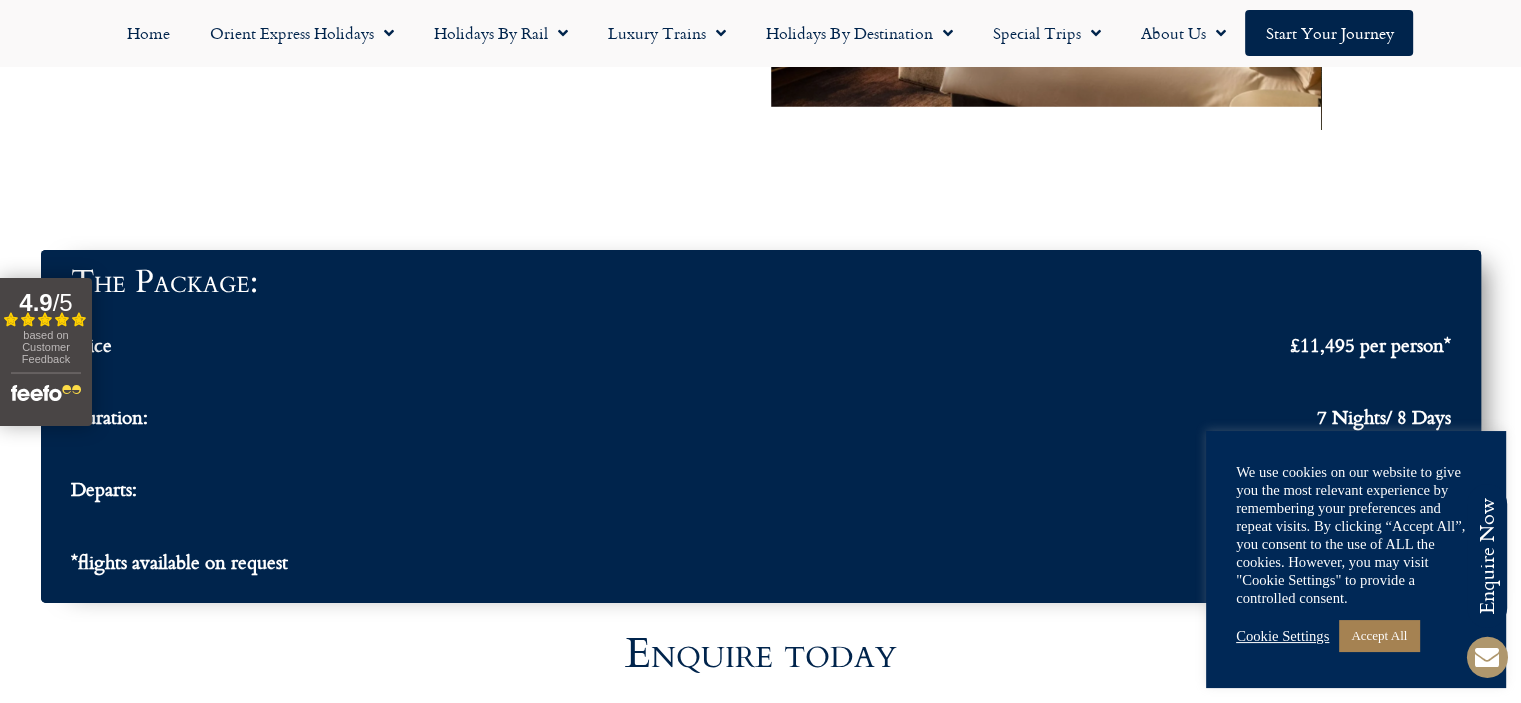 scroll, scrollTop: 6600, scrollLeft: 0, axis: vertical 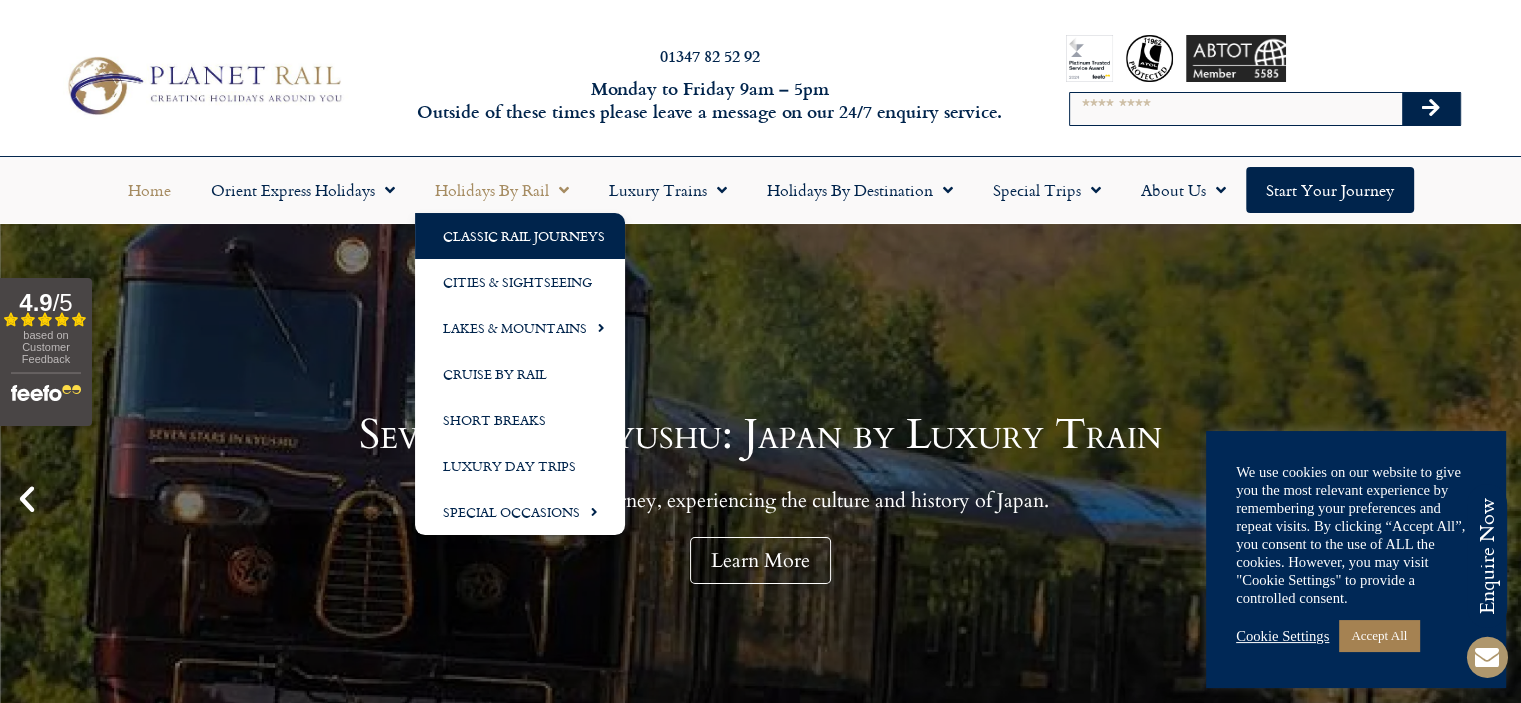 click on "Classic Rail Journeys" 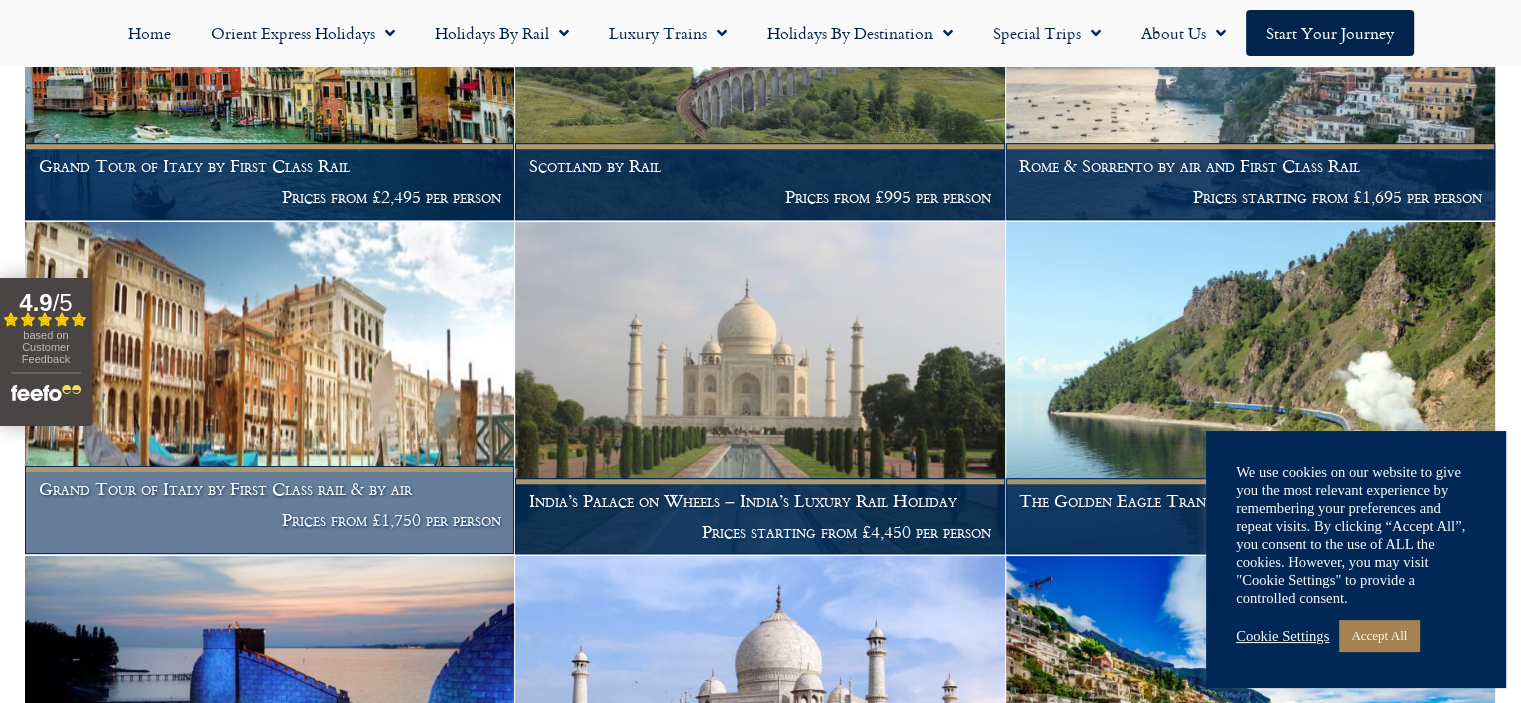 scroll, scrollTop: 1645, scrollLeft: 0, axis: vertical 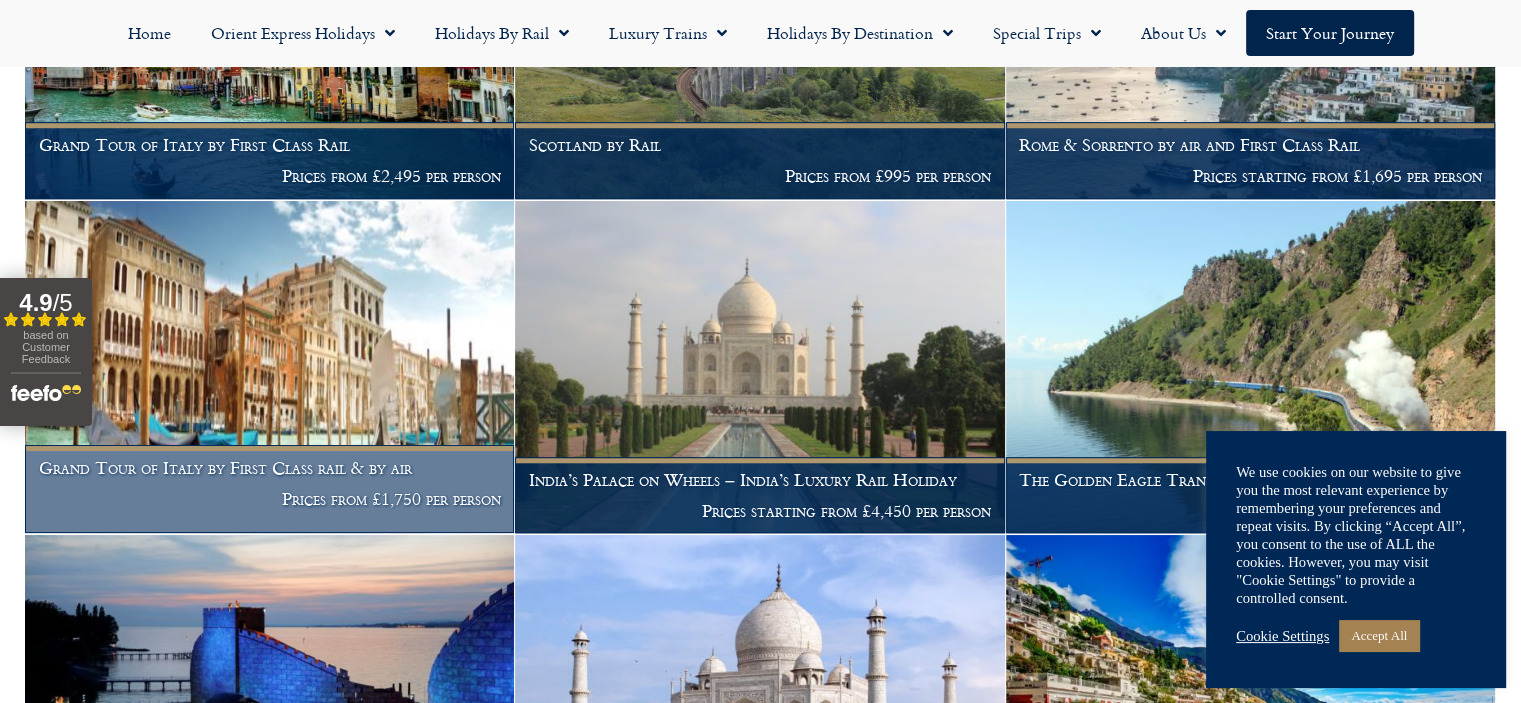 click on "Grand Tour of Italy by First Class rail & by air" at bounding box center (270, 468) 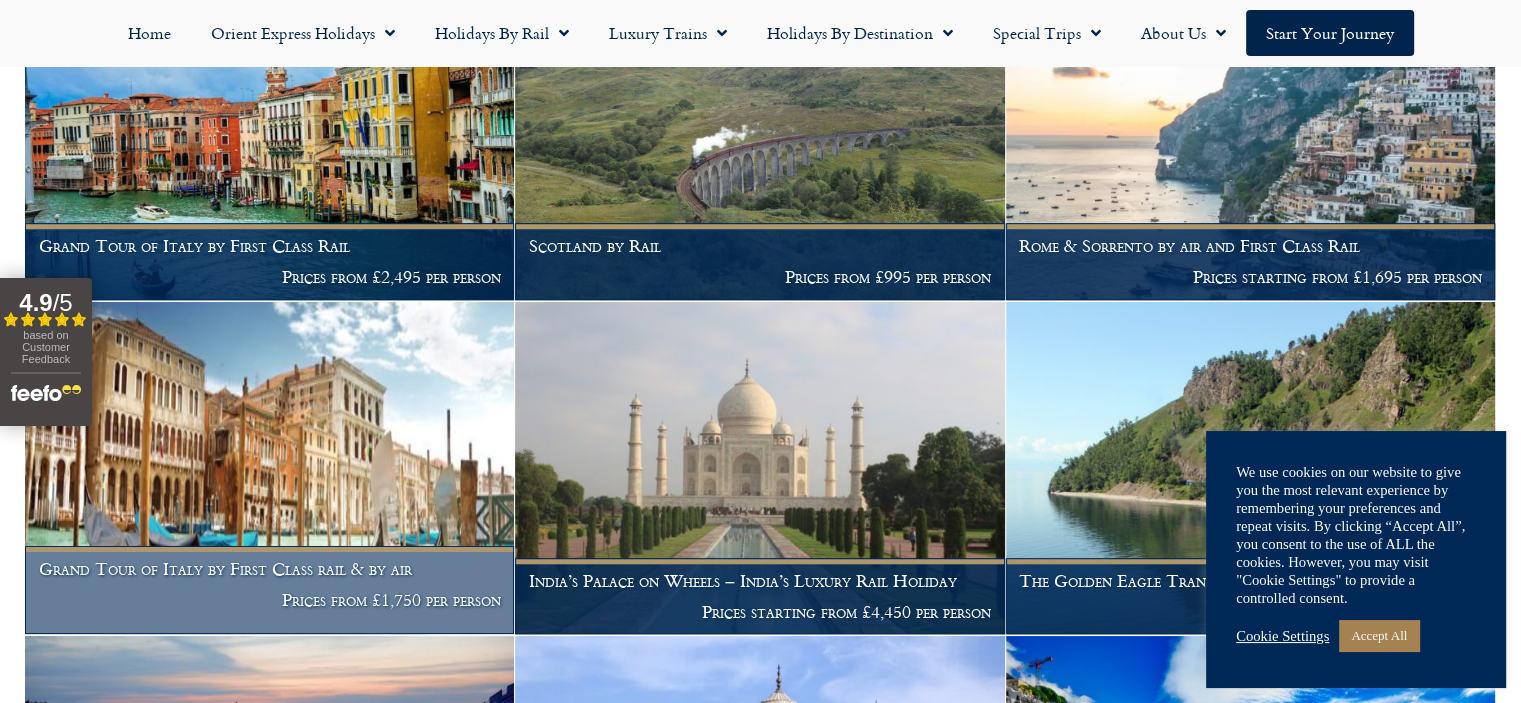 scroll, scrollTop: 1444, scrollLeft: 0, axis: vertical 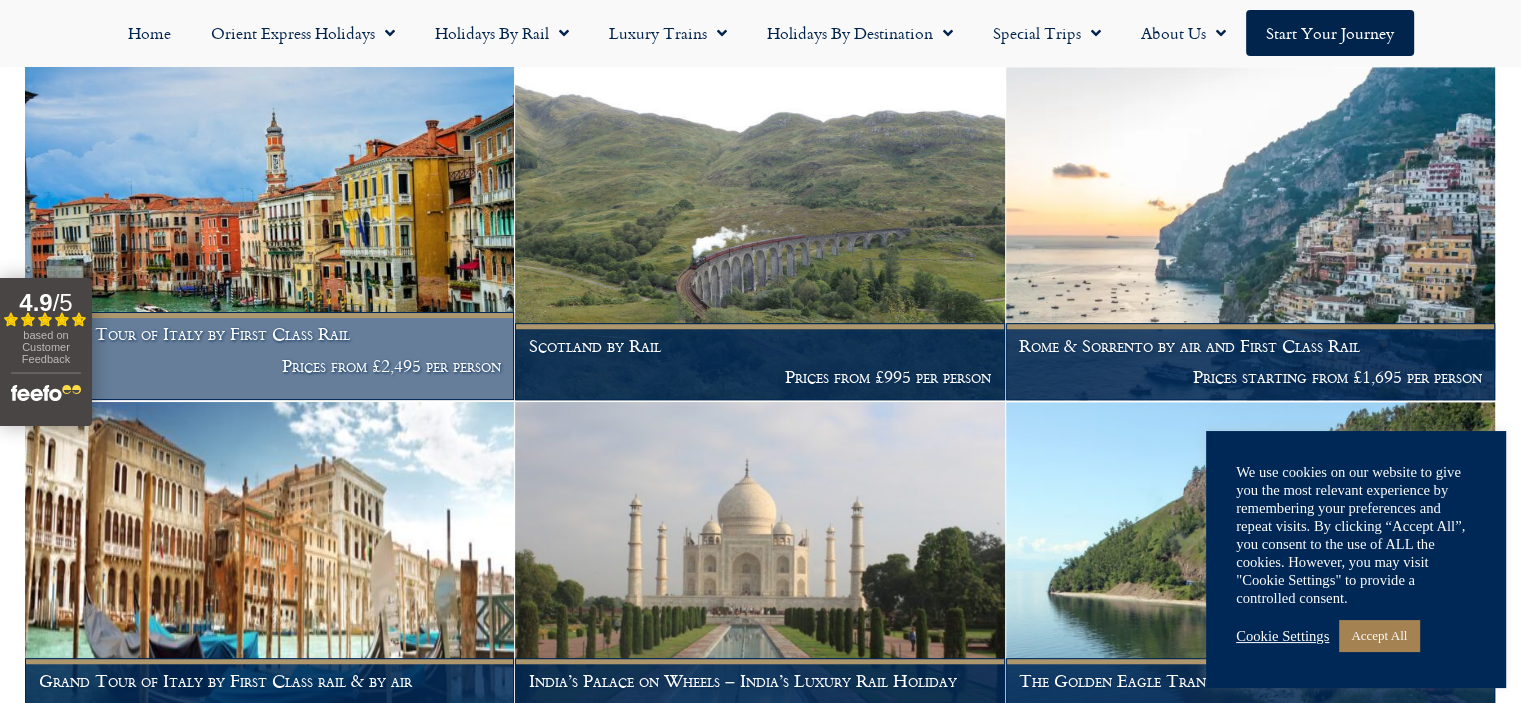 click at bounding box center [269, 233] 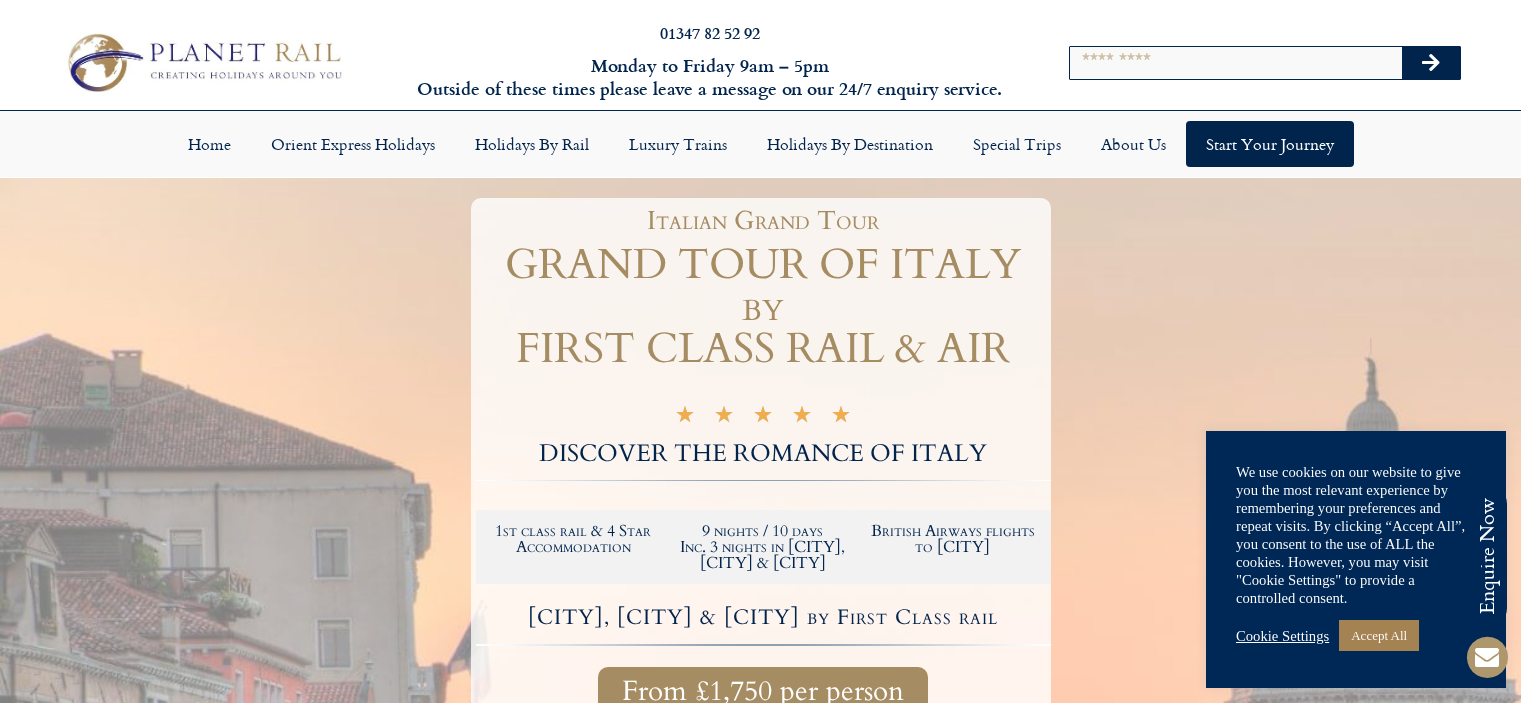 scroll, scrollTop: 0, scrollLeft: 0, axis: both 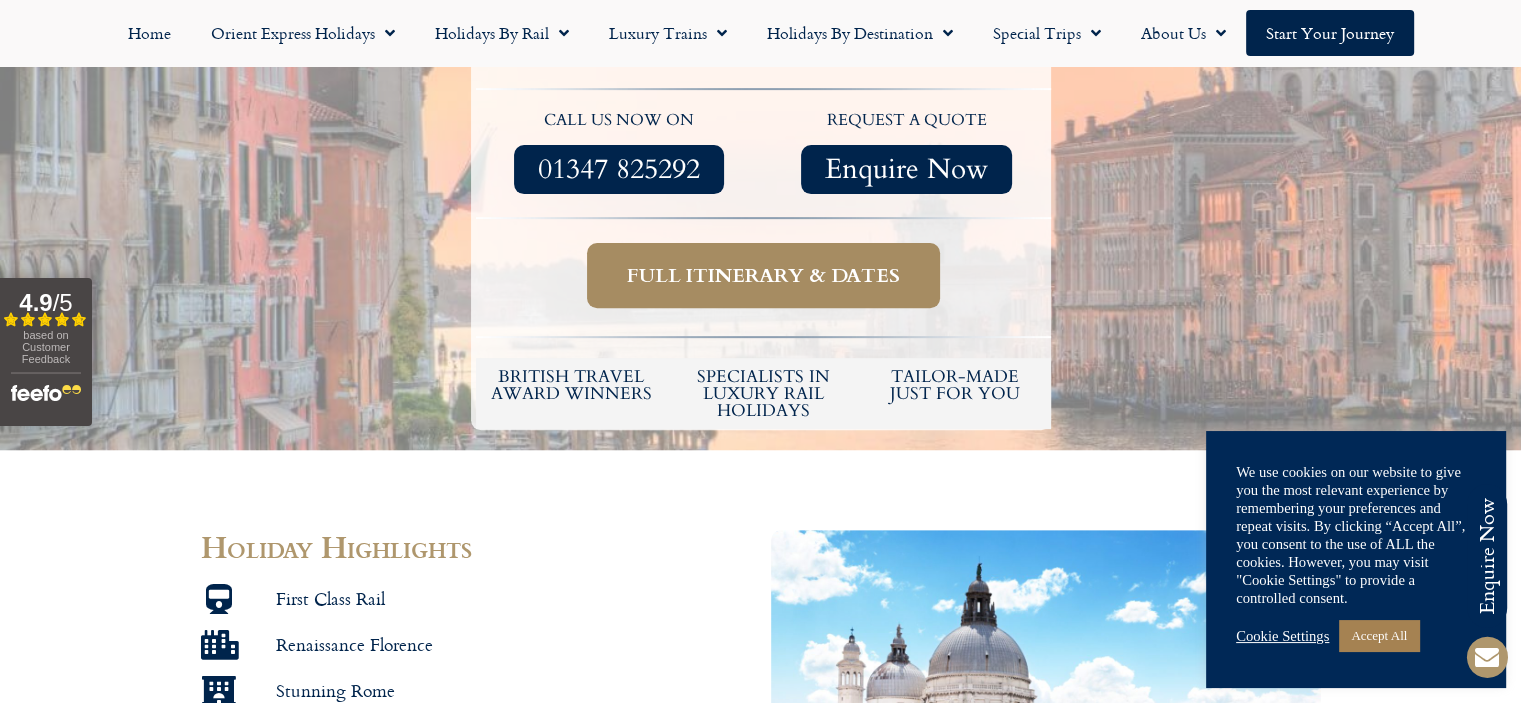 click on "Full itinerary & dates" at bounding box center (763, 275) 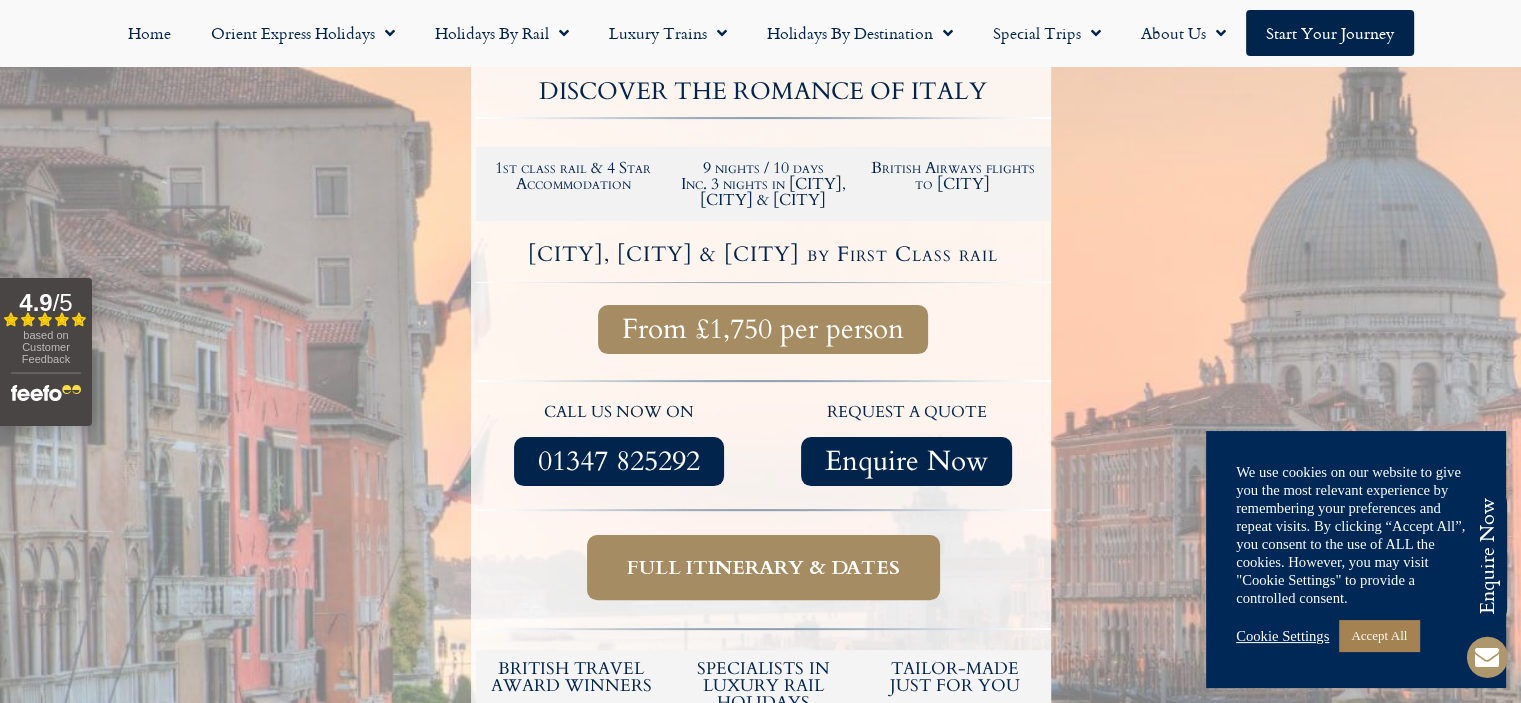 scroll, scrollTop: 404, scrollLeft: 0, axis: vertical 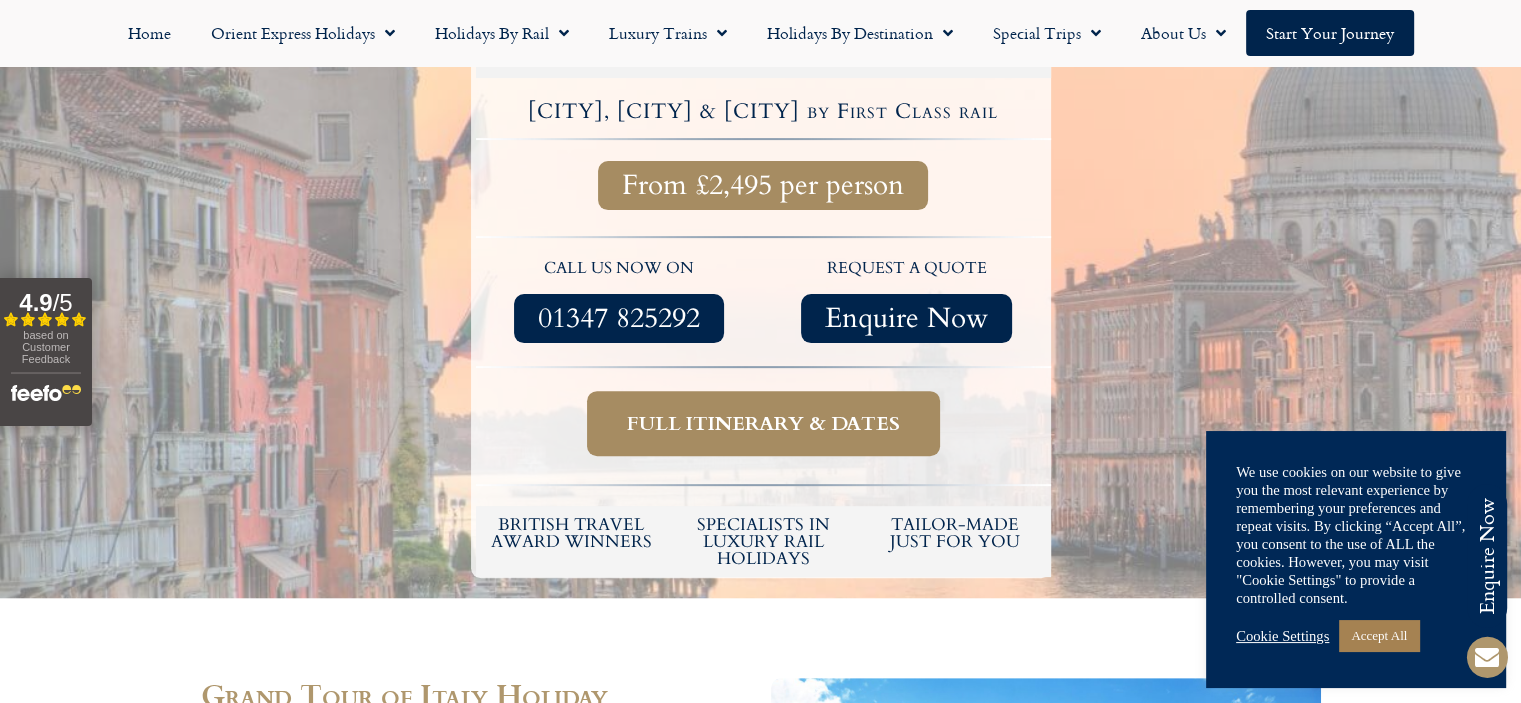 click on "Full itinerary & dates" at bounding box center (763, 423) 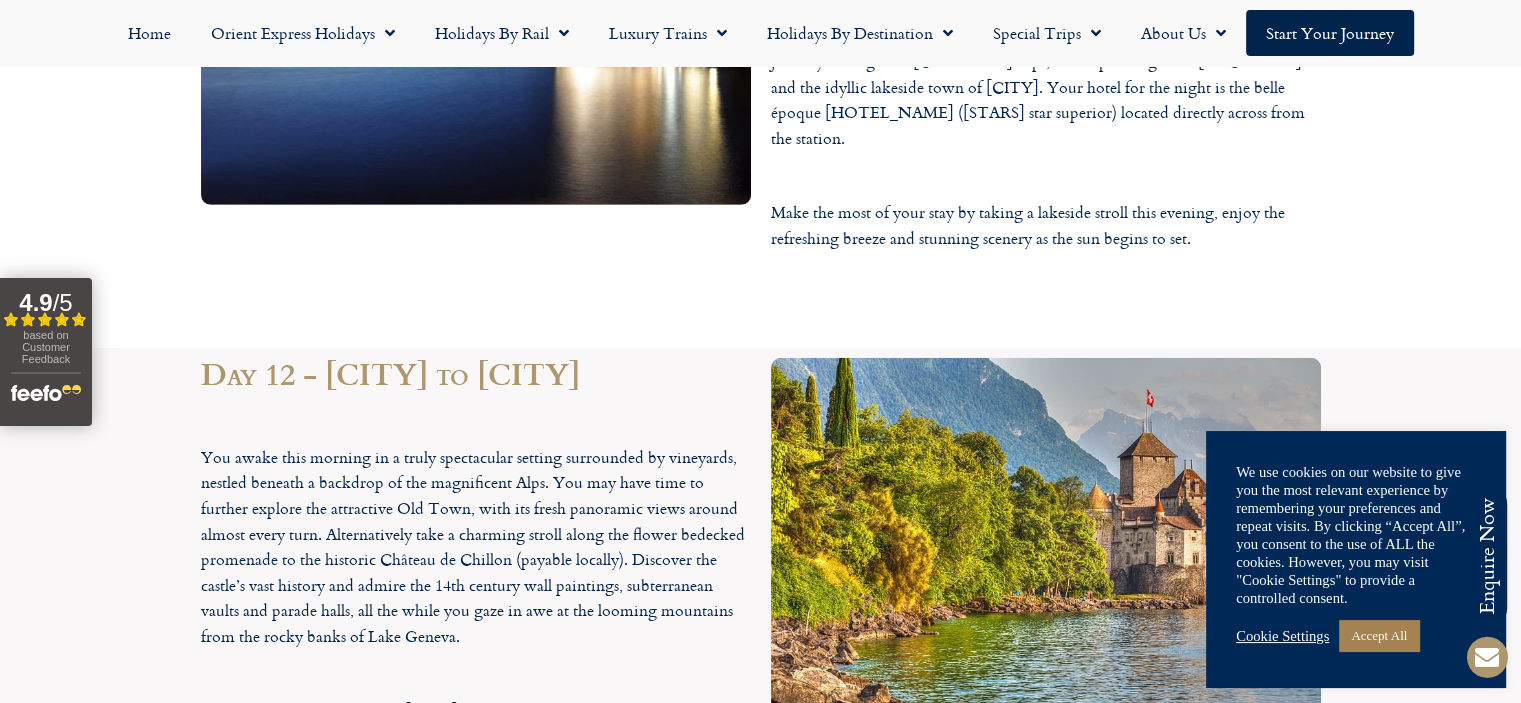 scroll, scrollTop: 6338, scrollLeft: 0, axis: vertical 